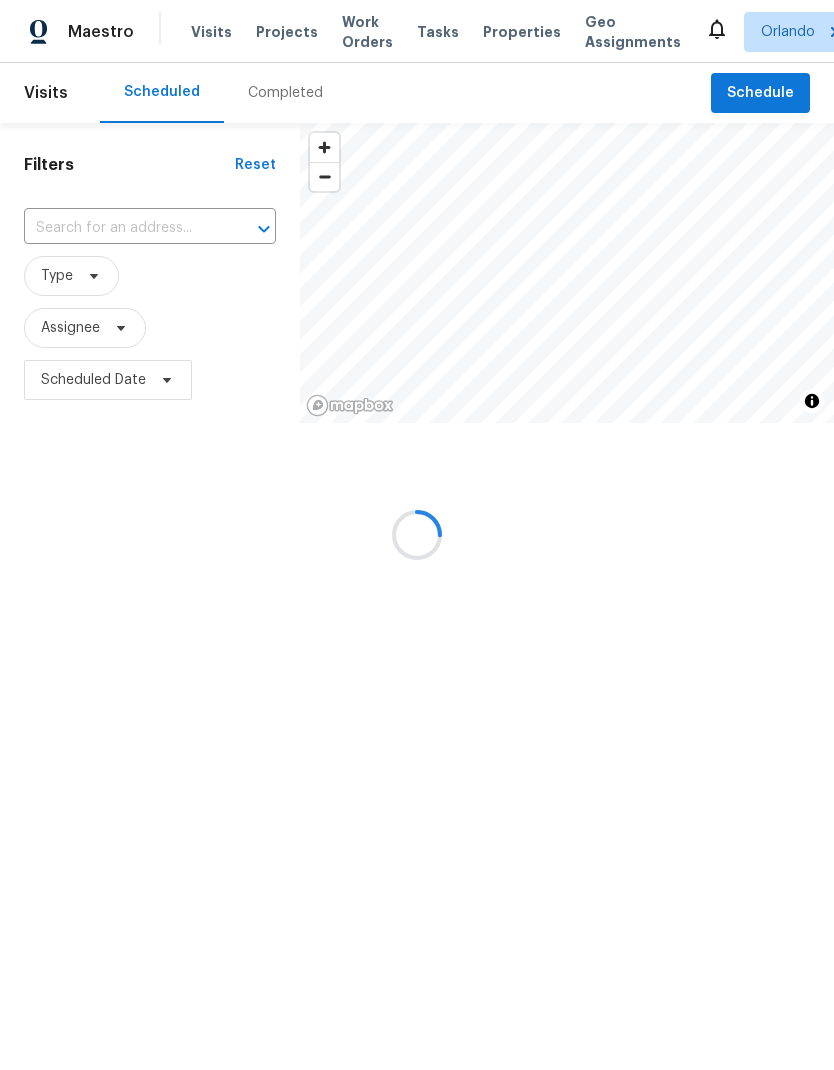 scroll, scrollTop: 0, scrollLeft: 0, axis: both 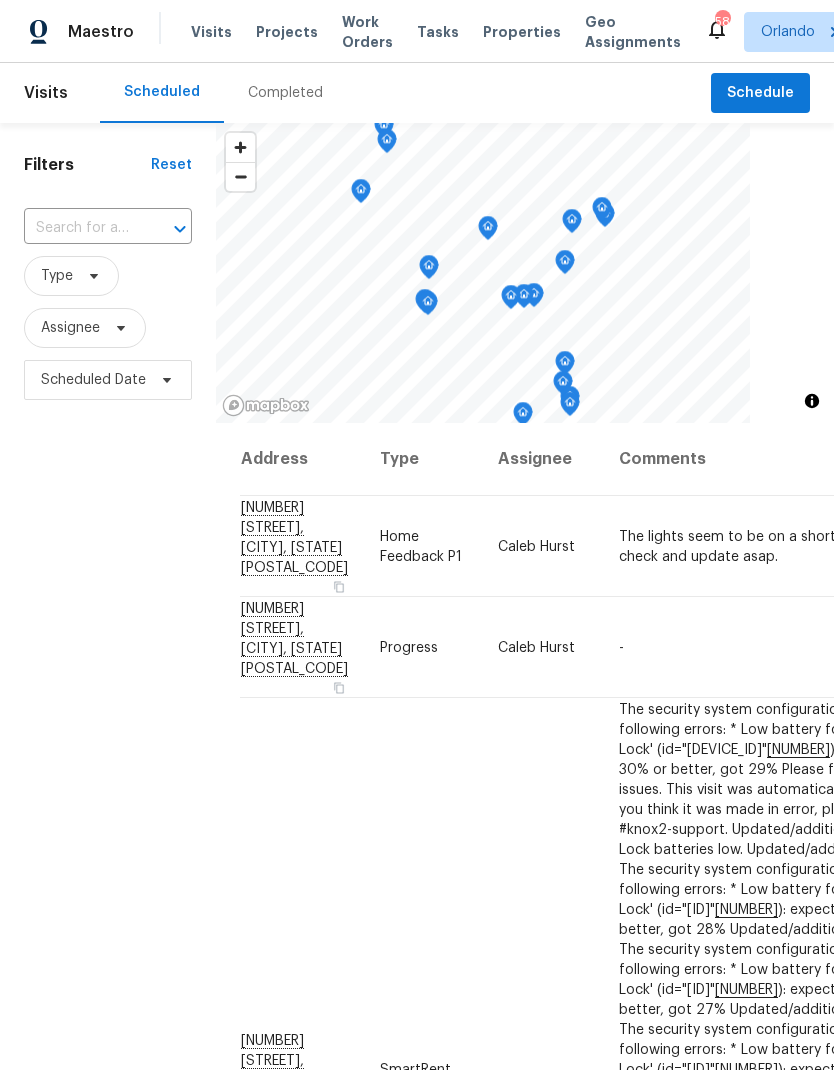 click at bounding box center (80, 228) 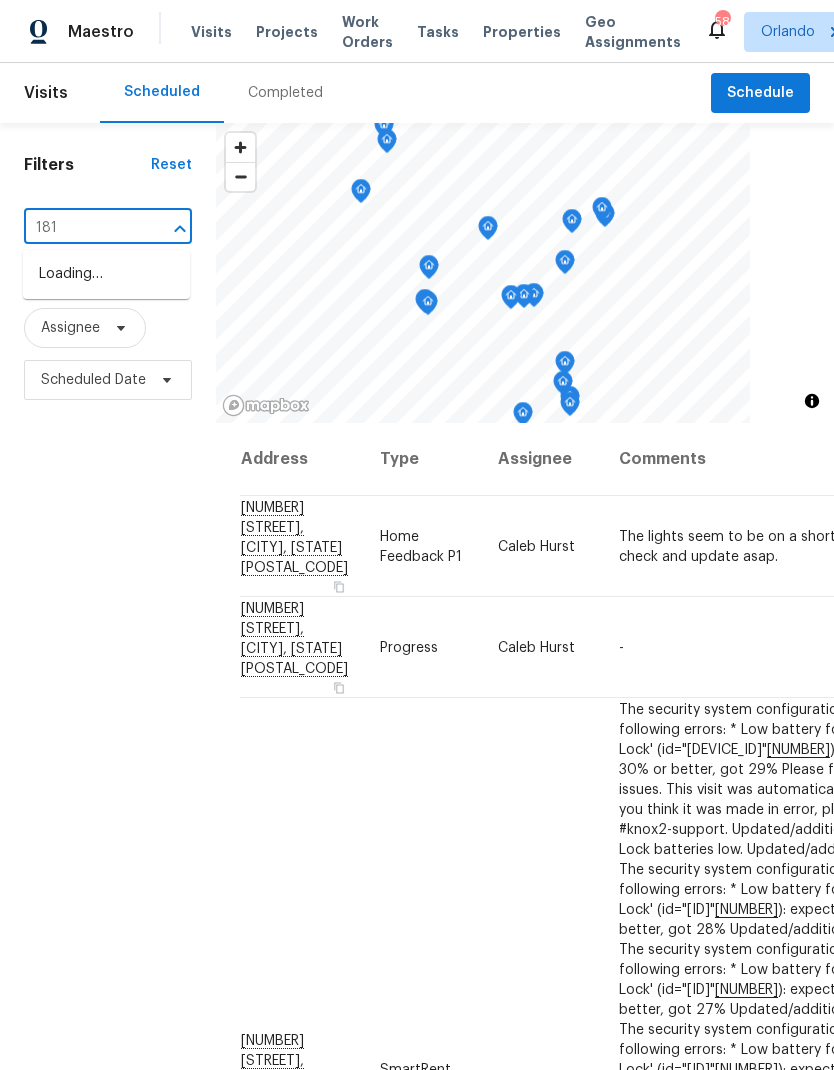 type on "[NUMBER]" 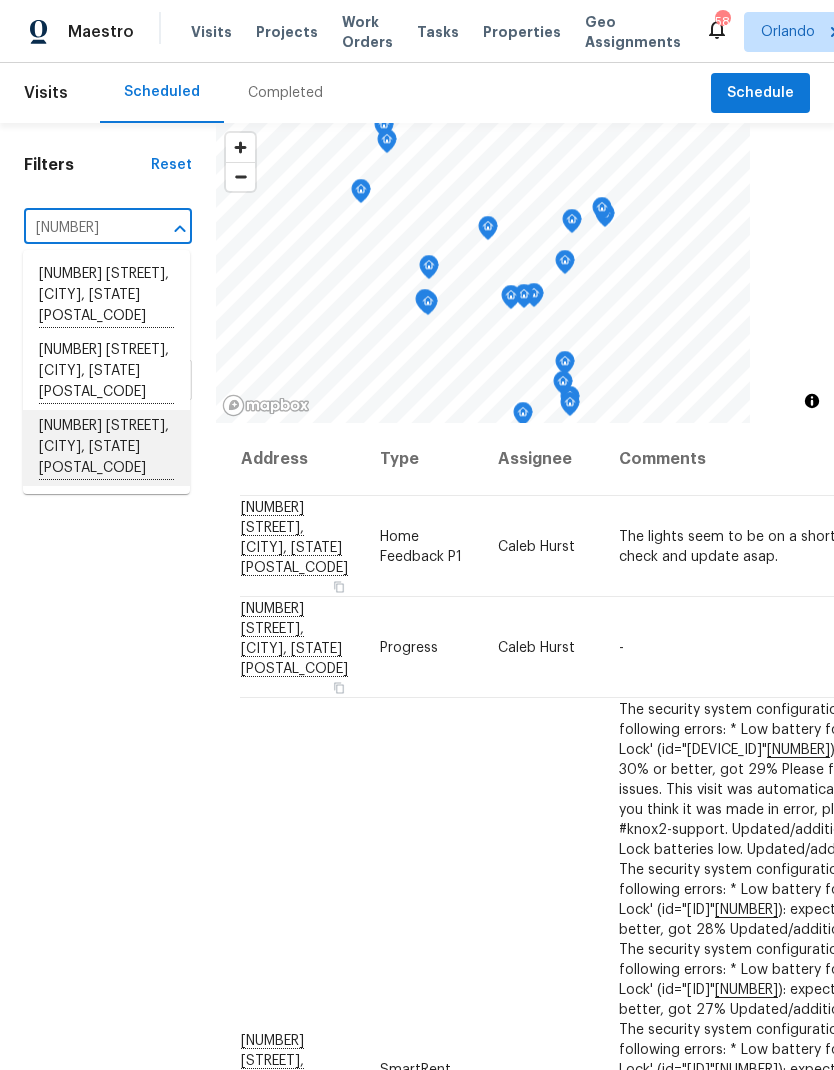 click on "[NUMBER] [STREET], [CITY], [STATE] [POSTAL_CODE]" at bounding box center (106, 448) 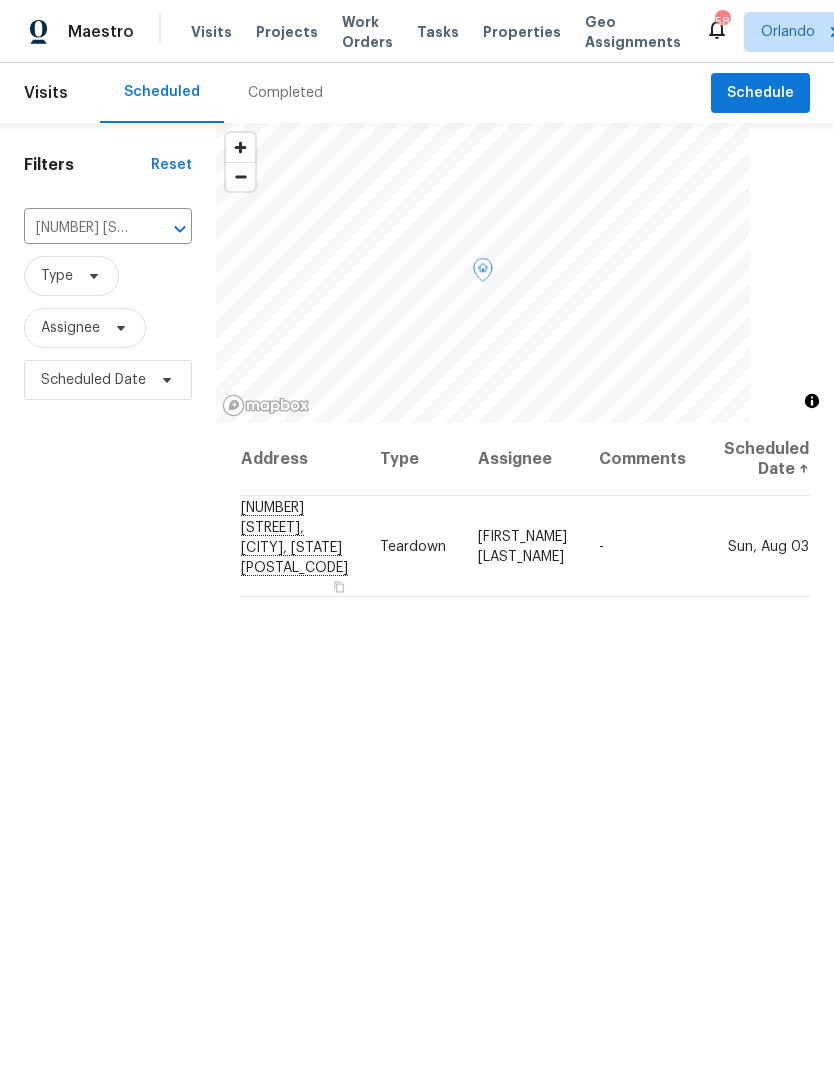 click 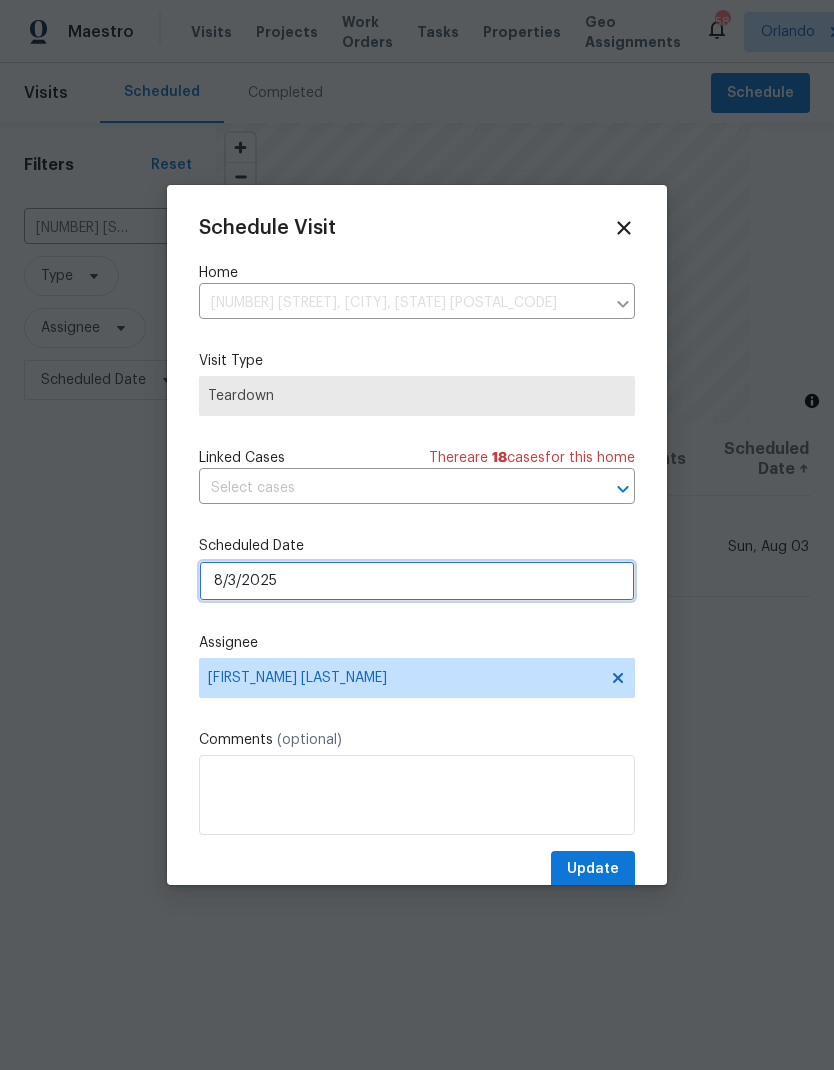 click on "8/3/2025" at bounding box center [417, 581] 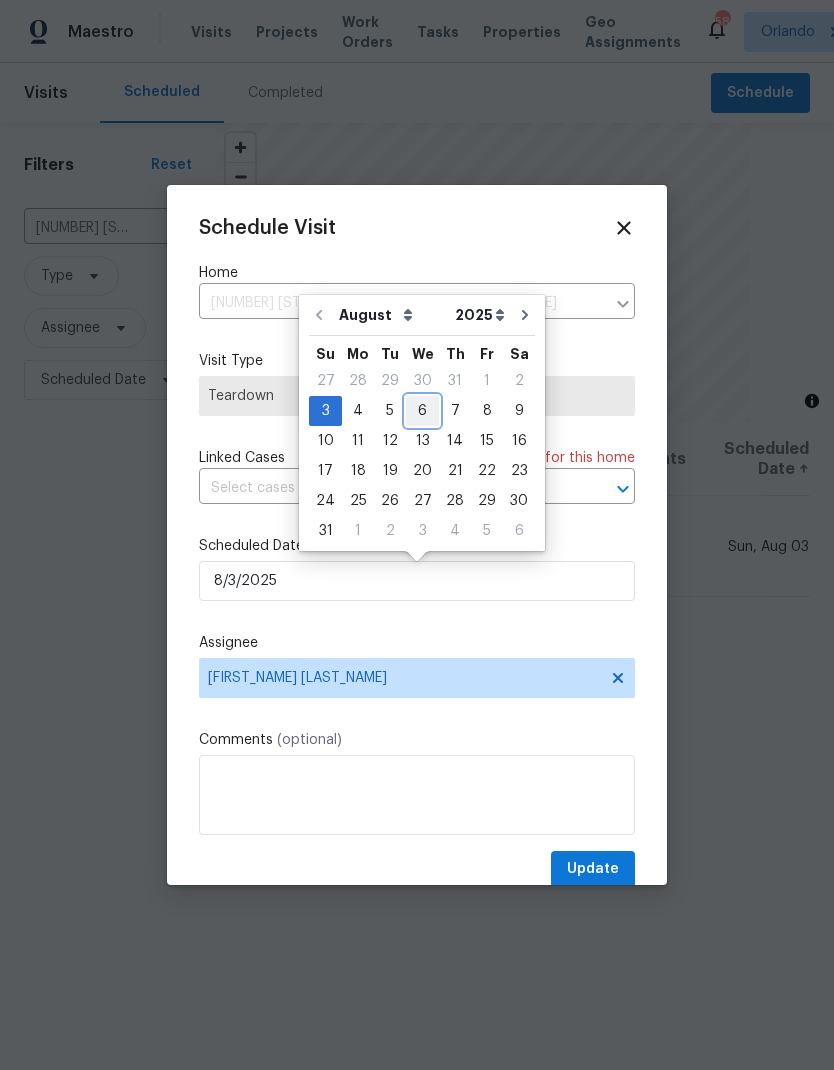 click on "6" at bounding box center [422, 411] 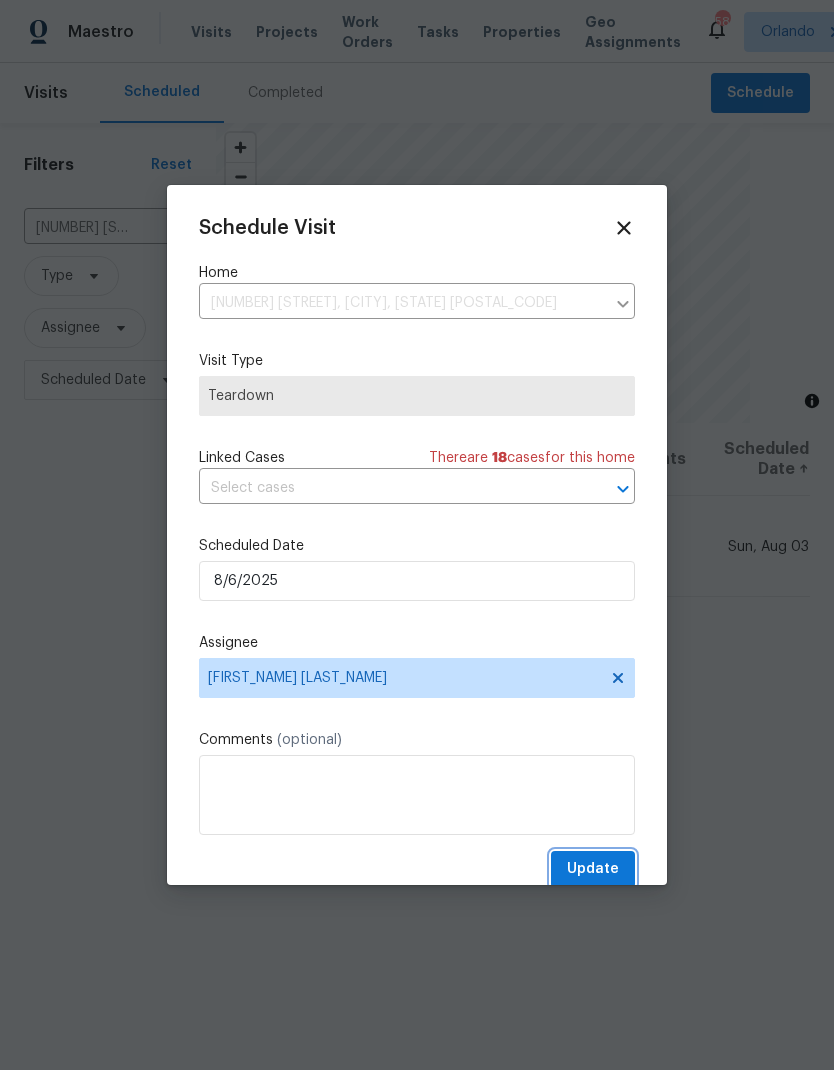 click on "Update" at bounding box center (593, 869) 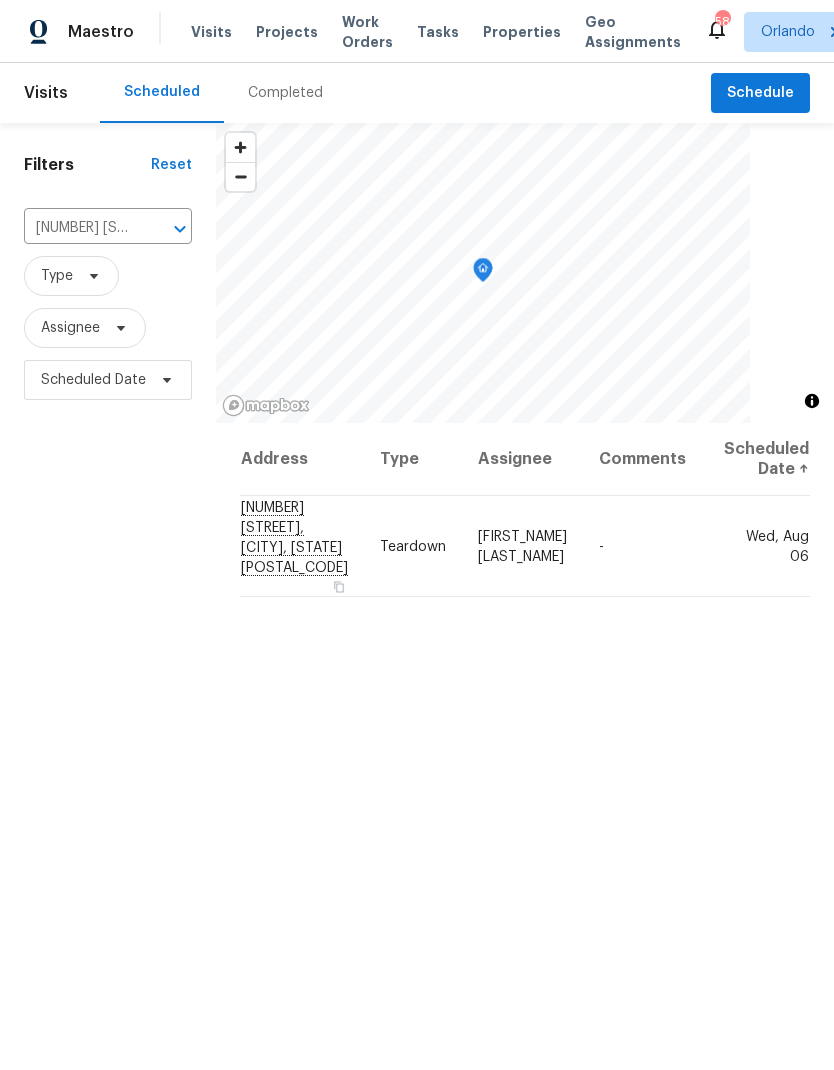 scroll, scrollTop: 0, scrollLeft: 0, axis: both 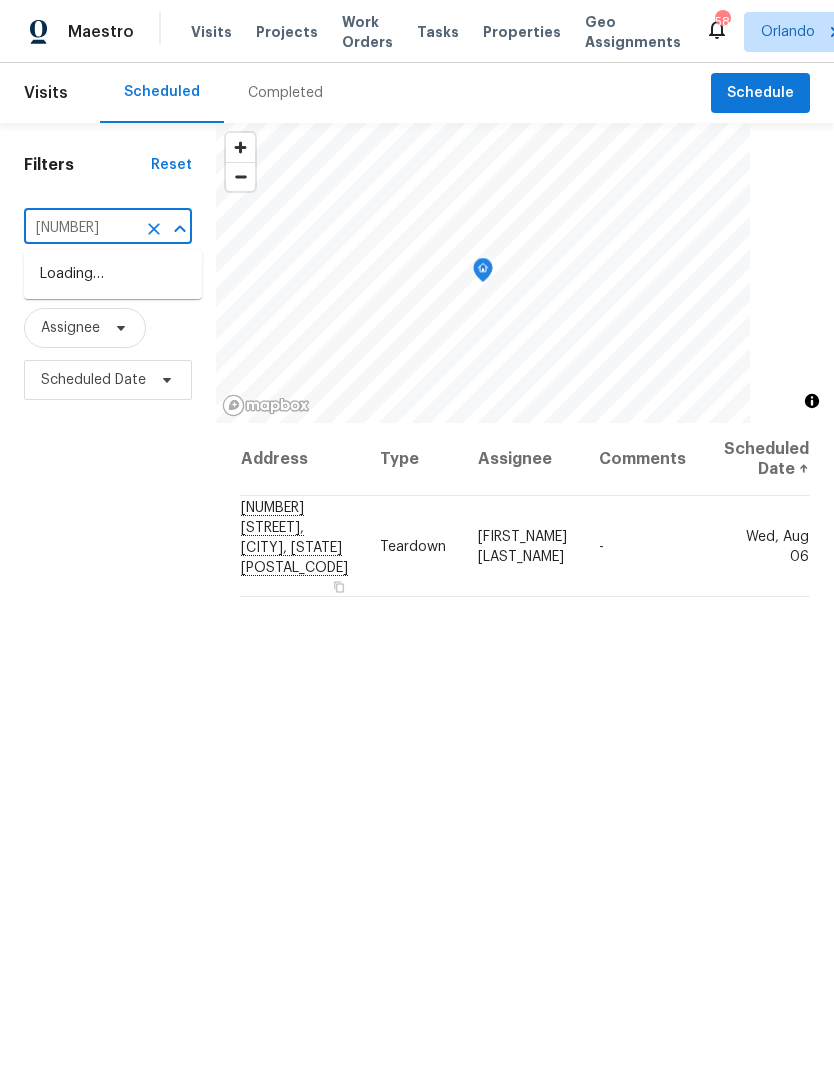 type on "[NUMBER] [STREET]" 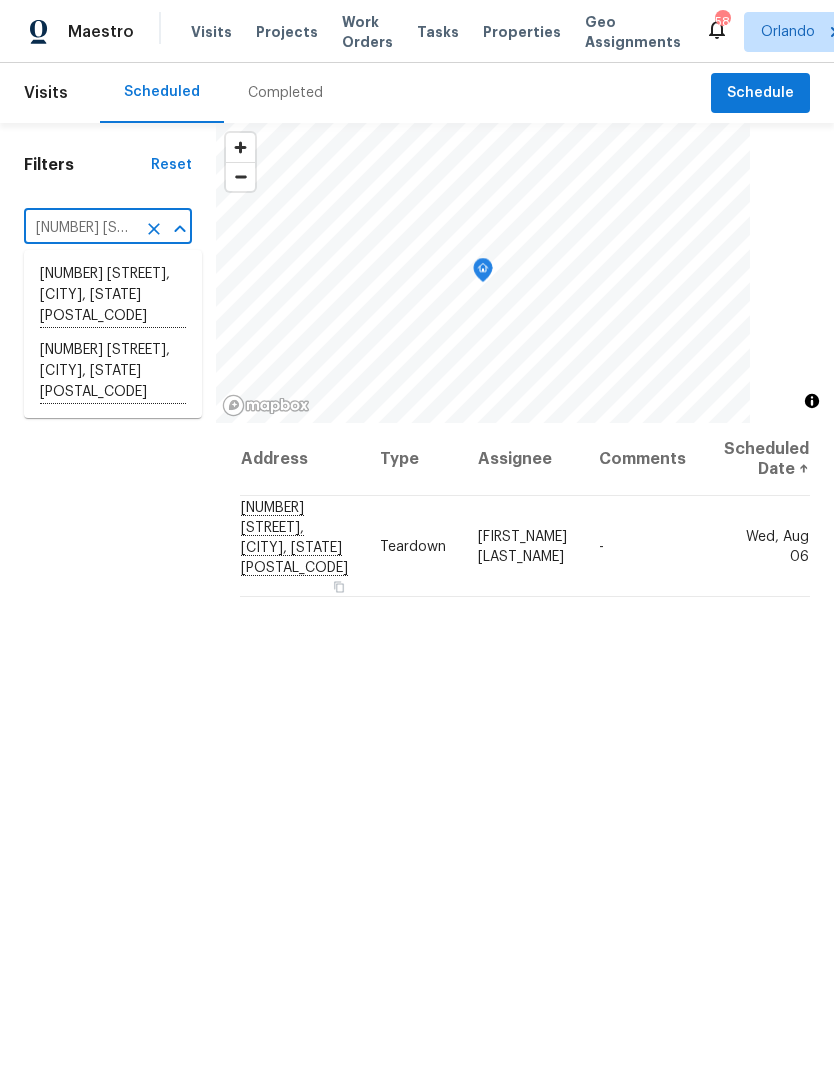 click on "[NUMBER] [STREET], [CITY], [STATE] [POSTAL_CODE]" at bounding box center (113, 372) 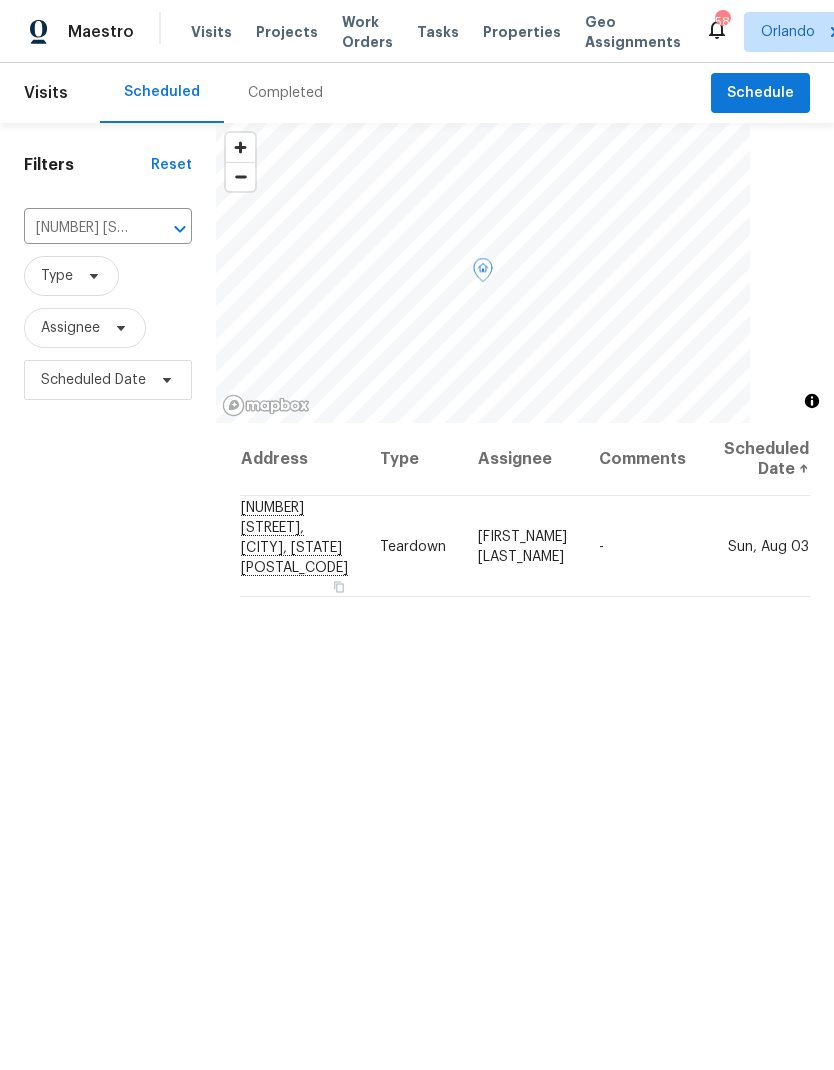 click 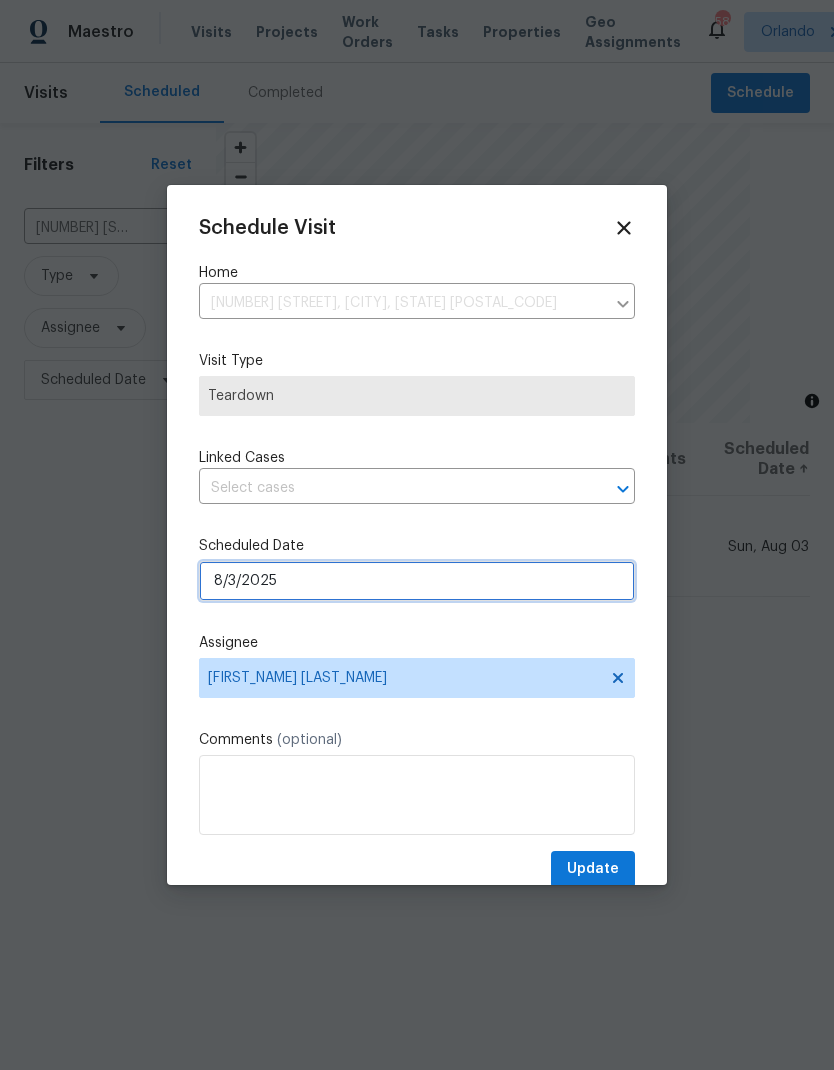click on "8/3/2025" at bounding box center (417, 581) 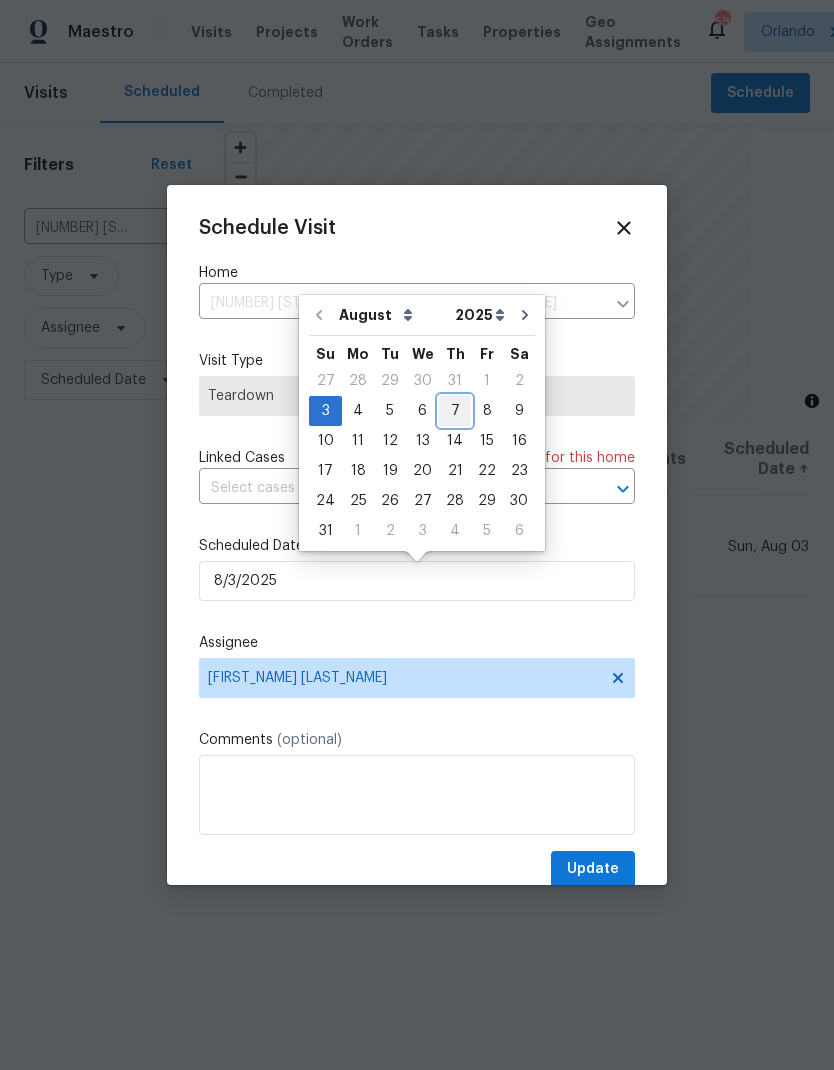 click on "7" at bounding box center (455, 411) 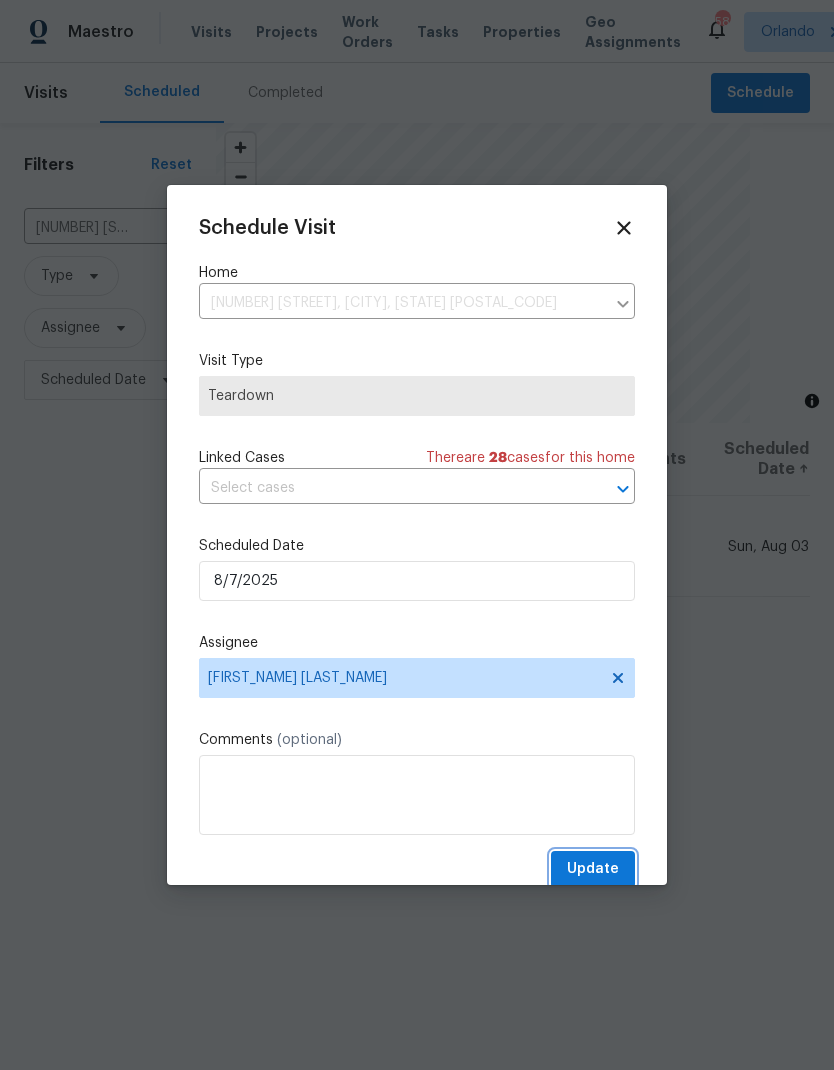 click on "Update" at bounding box center (593, 869) 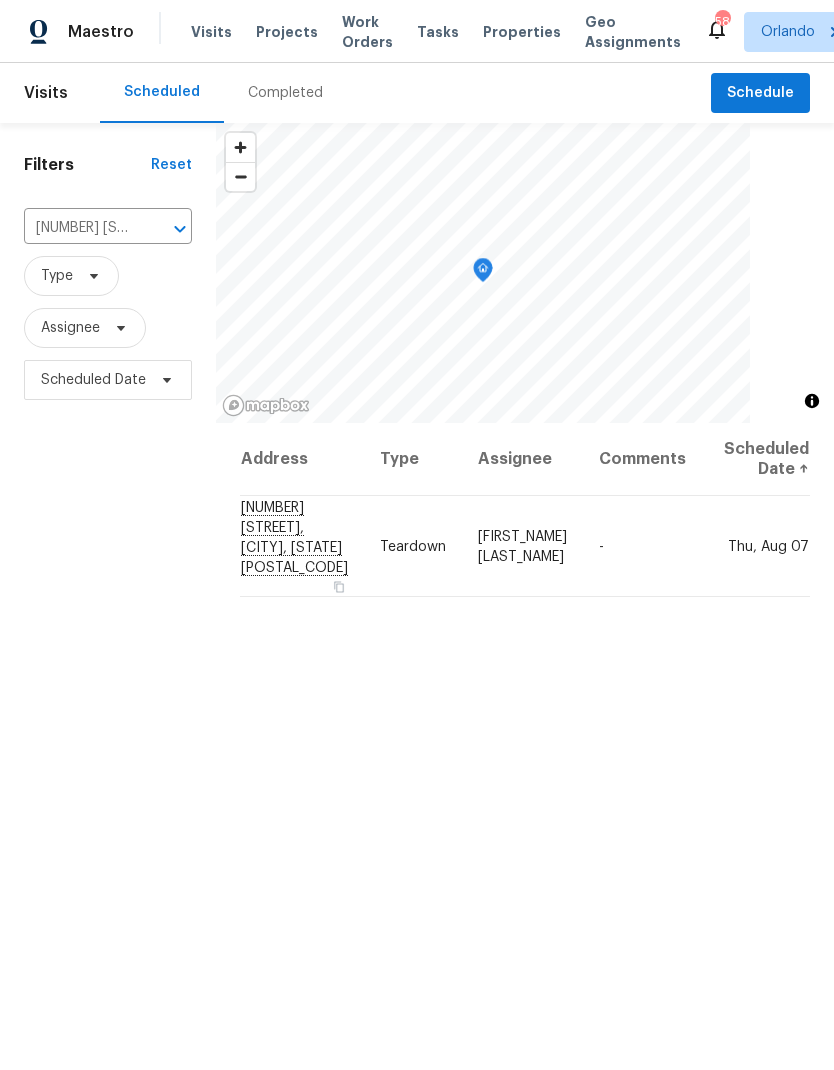 click at bounding box center [166, 229] 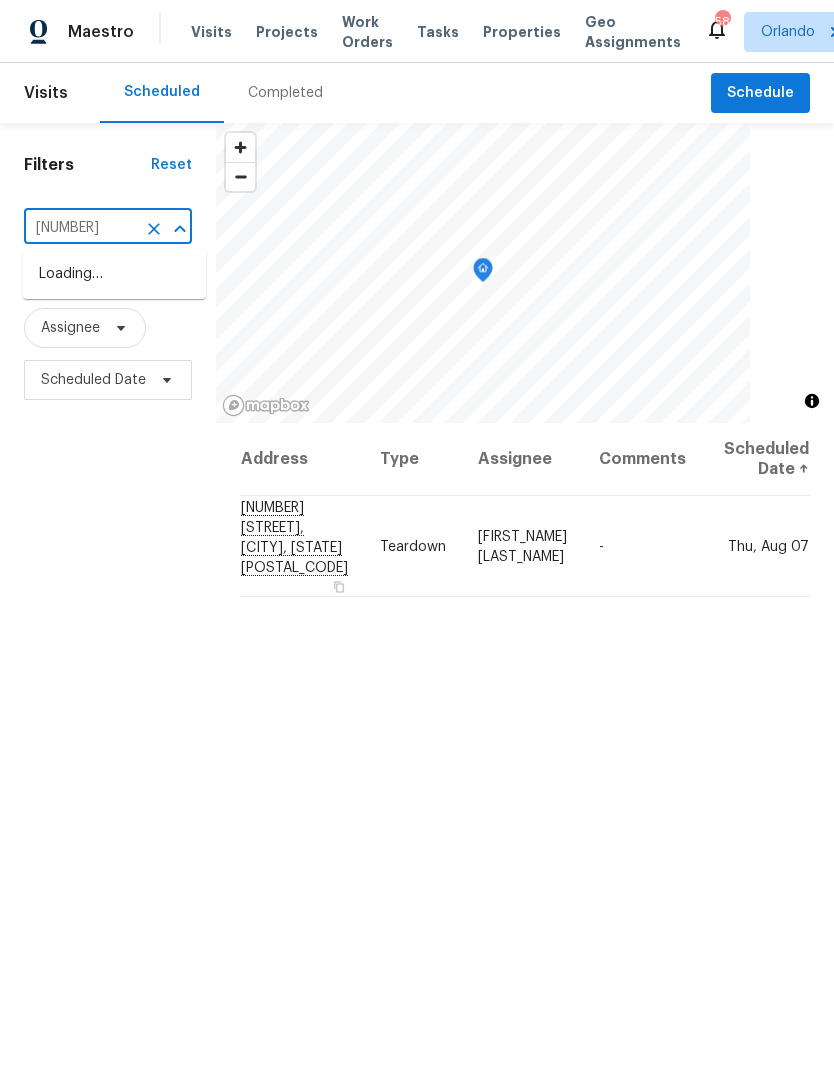 type on "[NUMBER]" 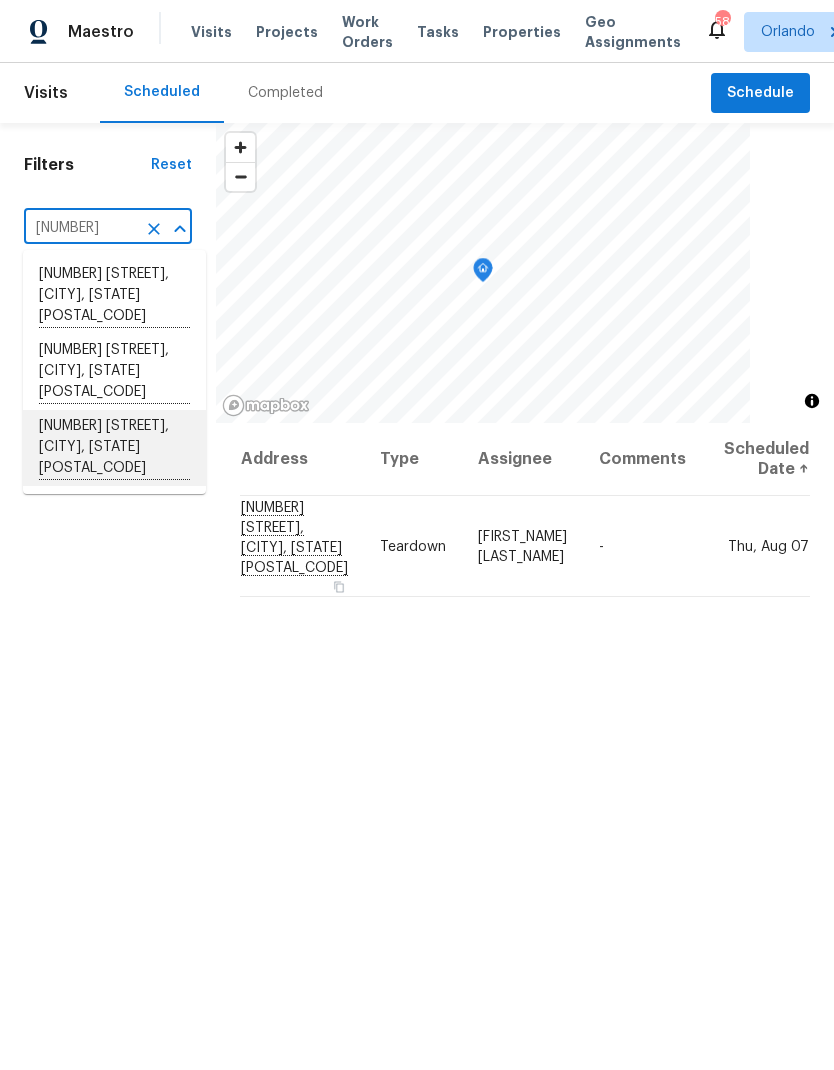 click on "[NUMBER] [STREET], [CITY], [STATE] [POSTAL_CODE]" at bounding box center [114, 448] 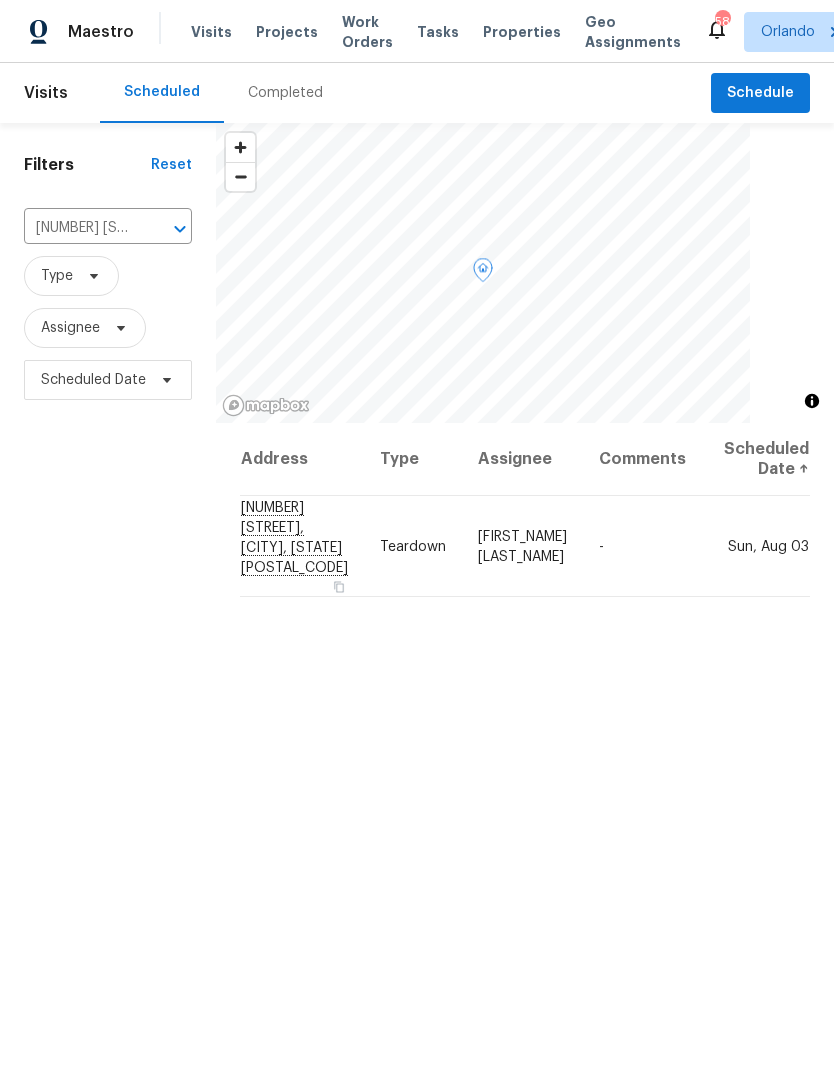 click 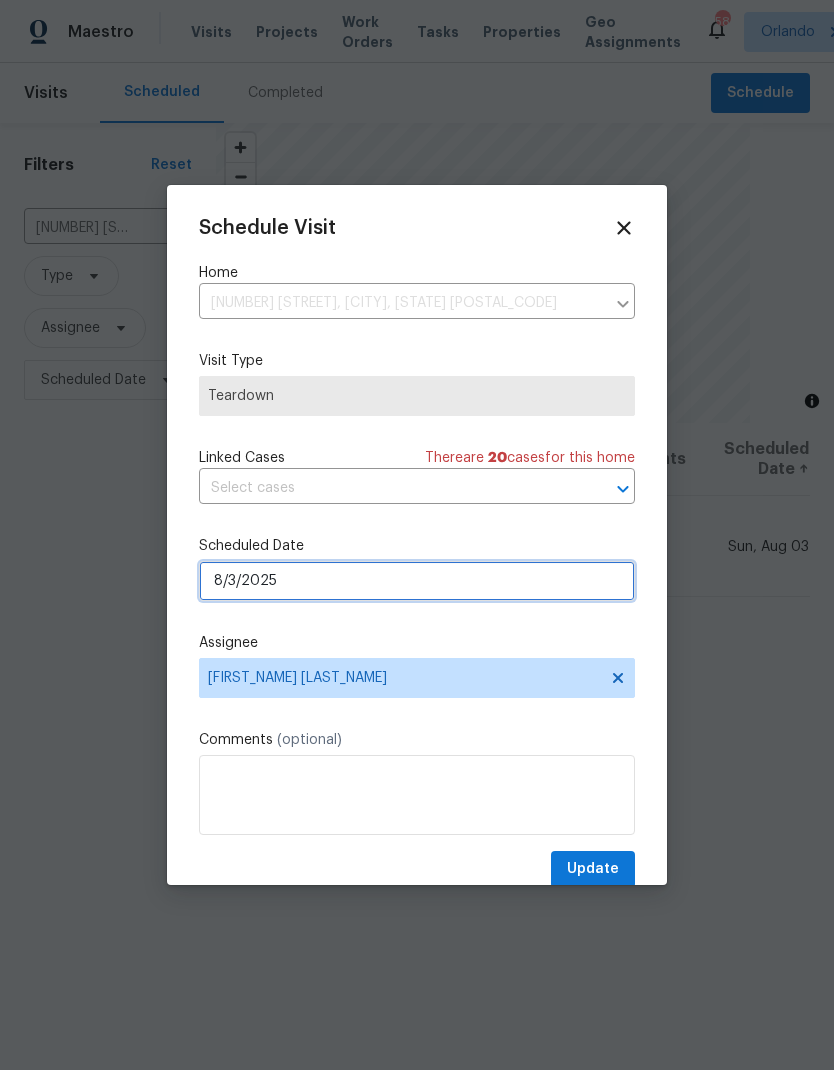 click on "8/3/2025" at bounding box center [417, 581] 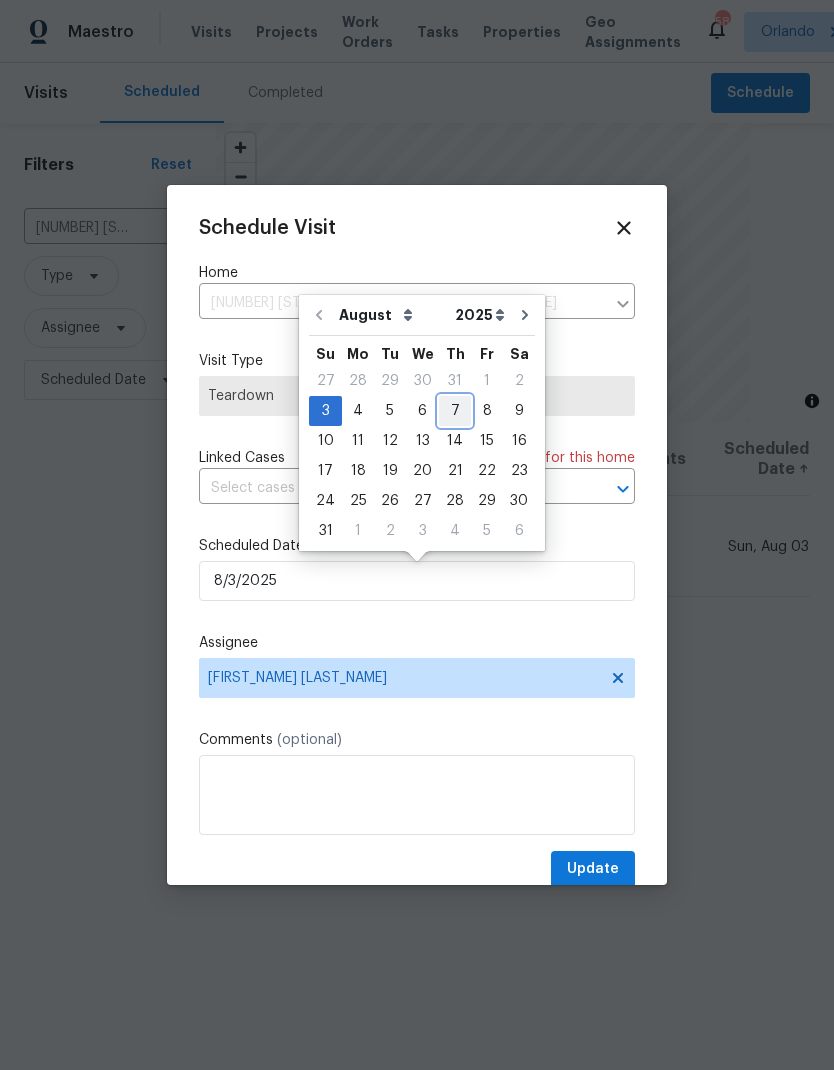 click on "7" at bounding box center (455, 411) 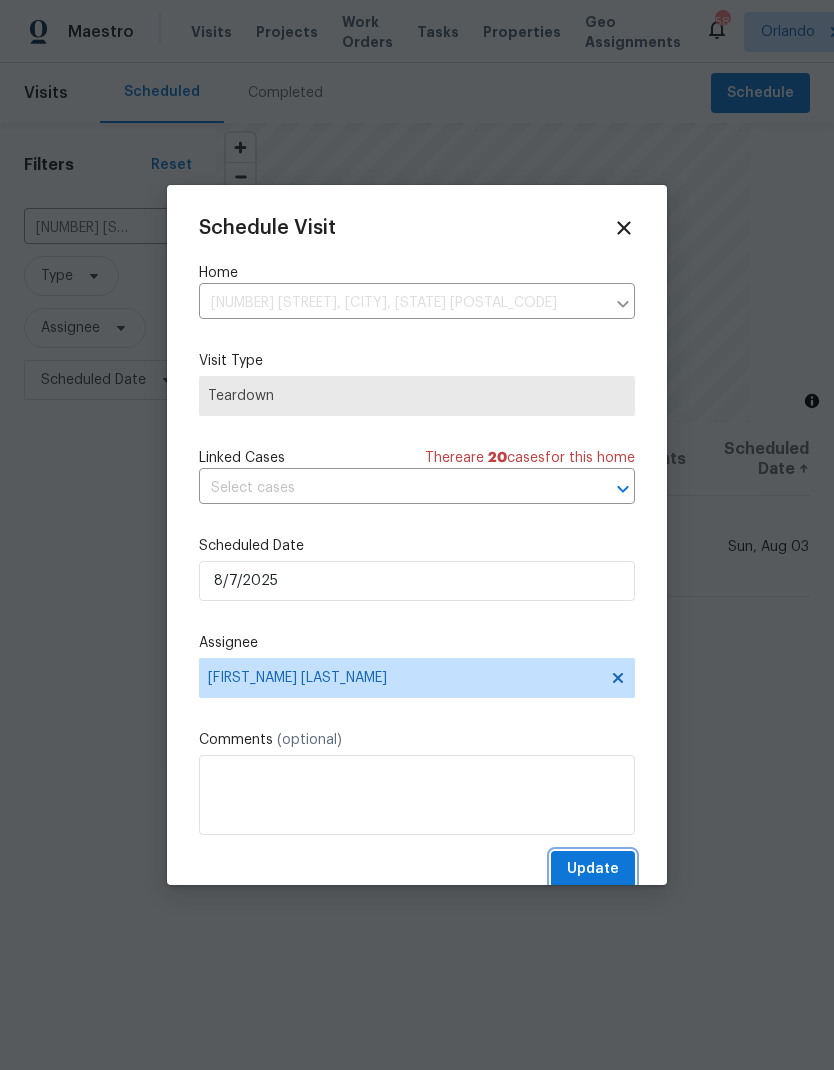 click on "Update" at bounding box center (593, 869) 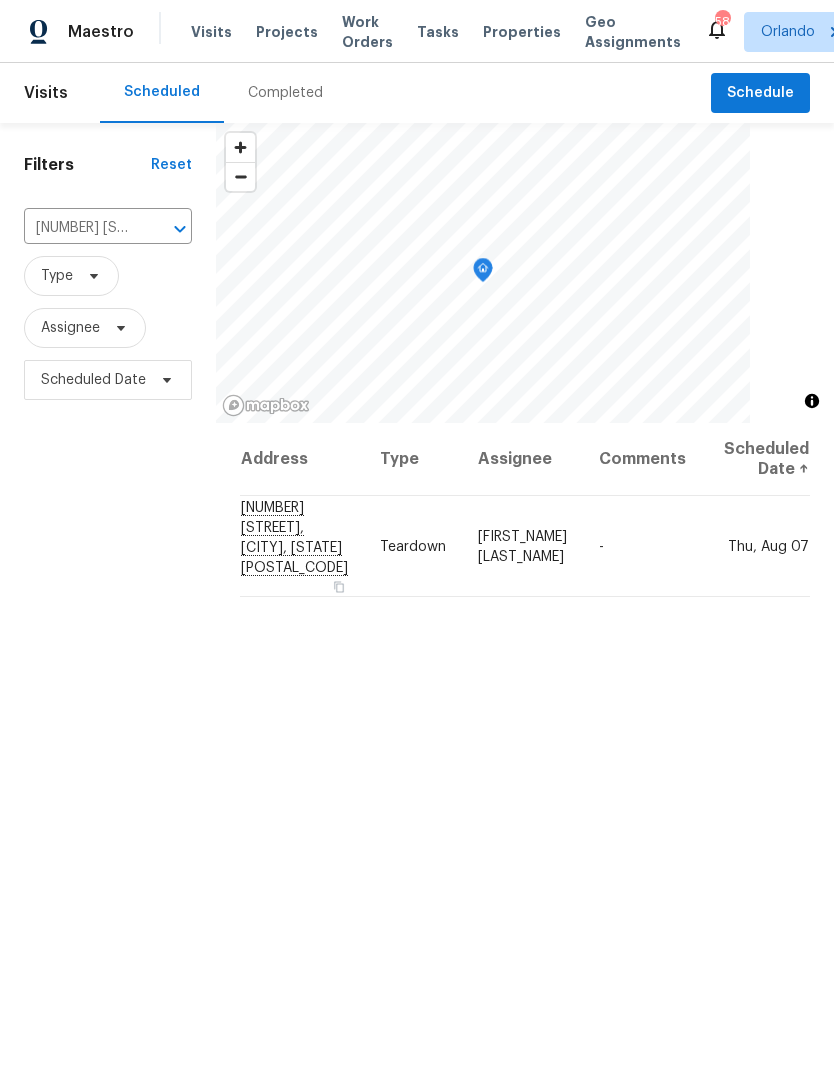 click at bounding box center (154, 229) 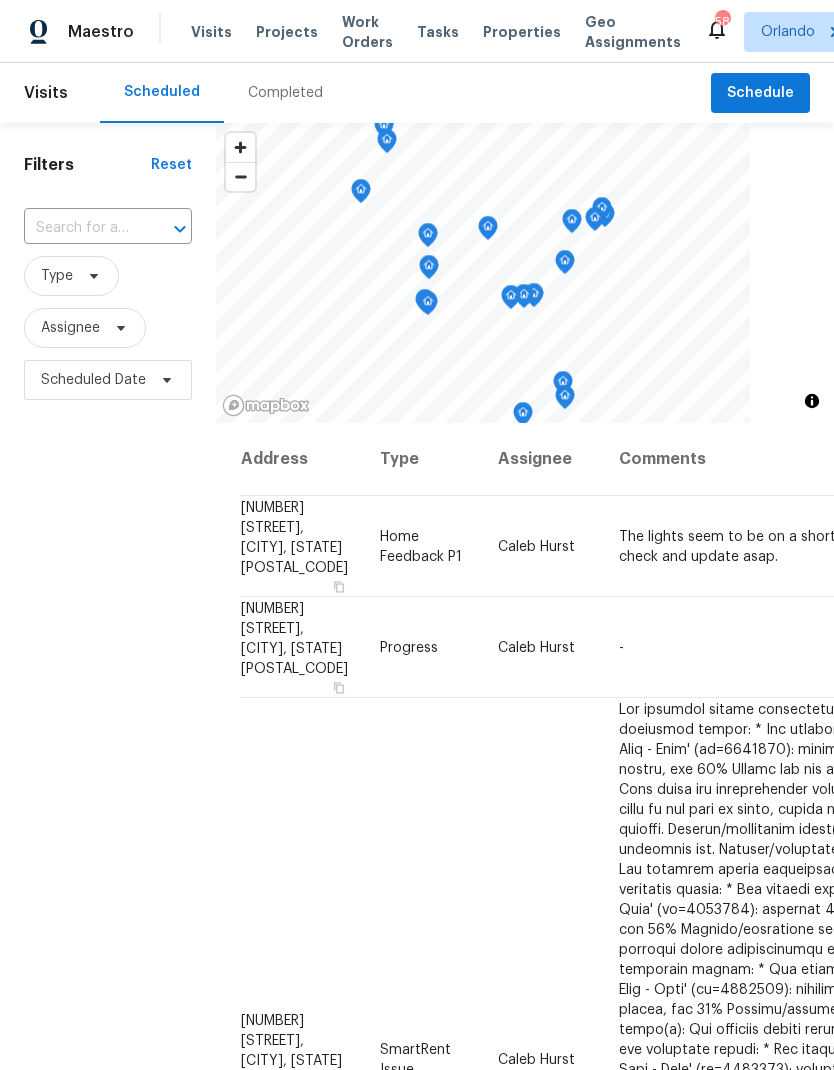 click at bounding box center [80, 228] 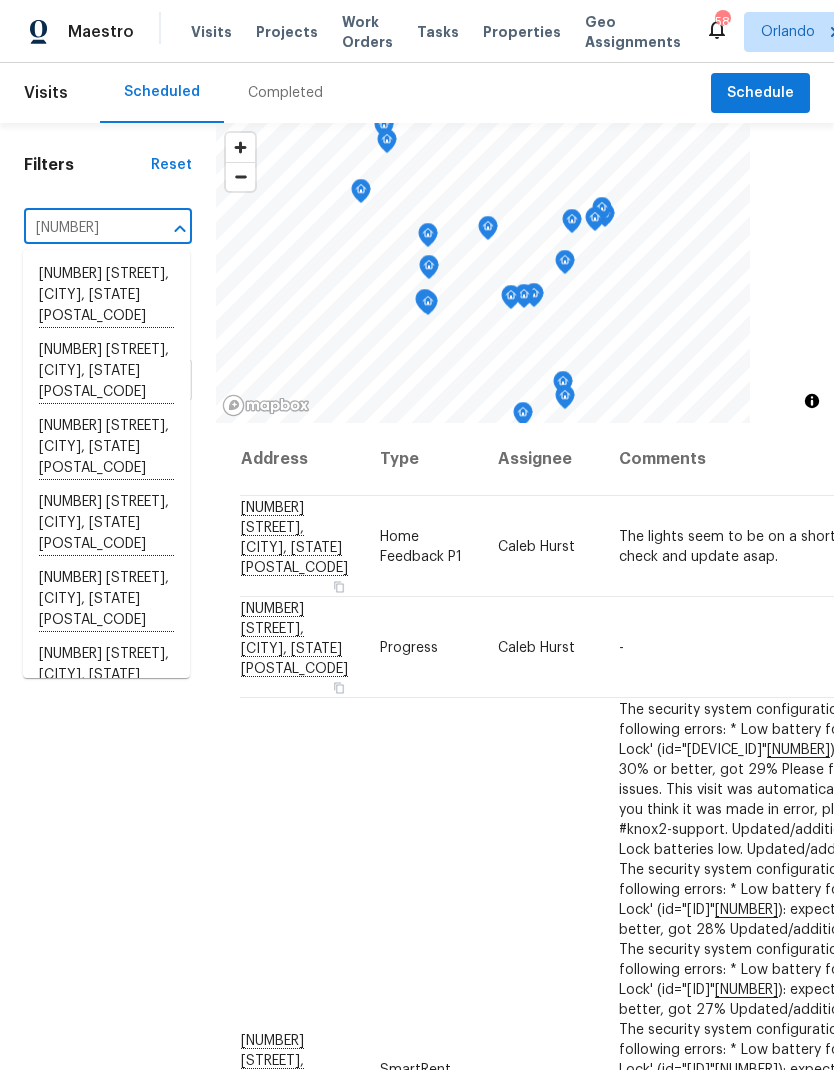 type on "[NUMBER]" 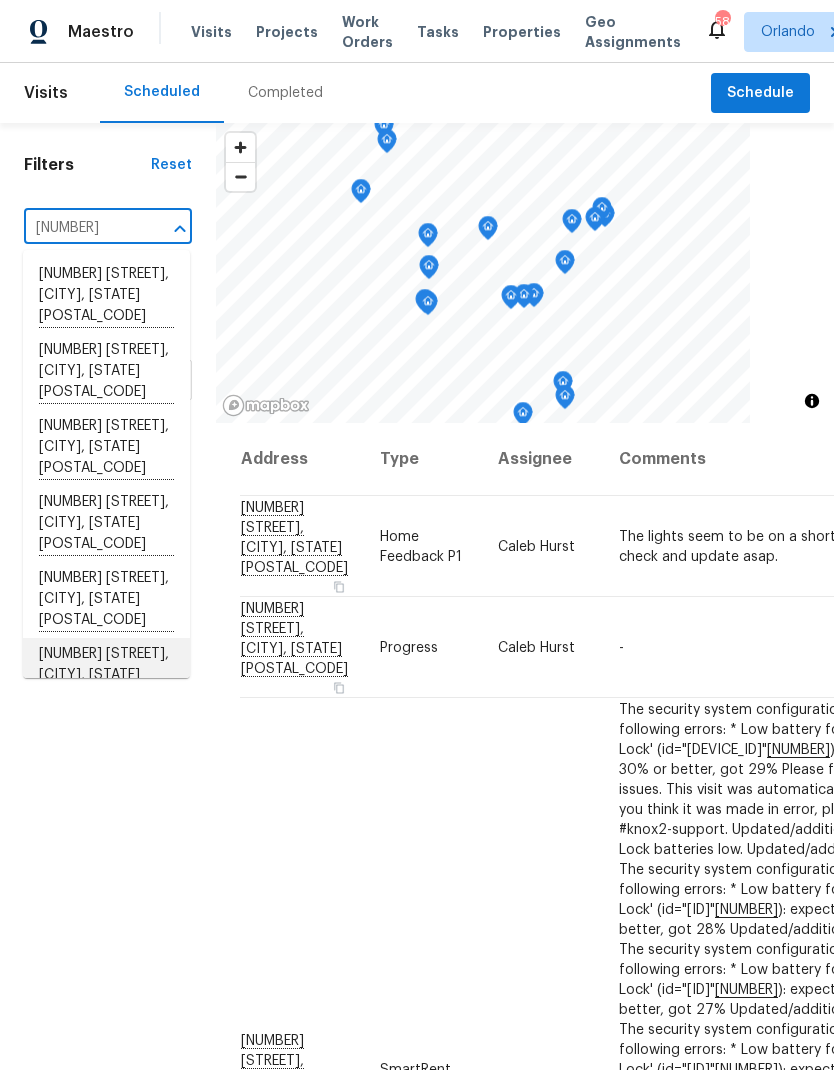 click on "[NUMBER] [STREET], [CITY], [STATE] [POSTAL_CODE]" at bounding box center [106, 676] 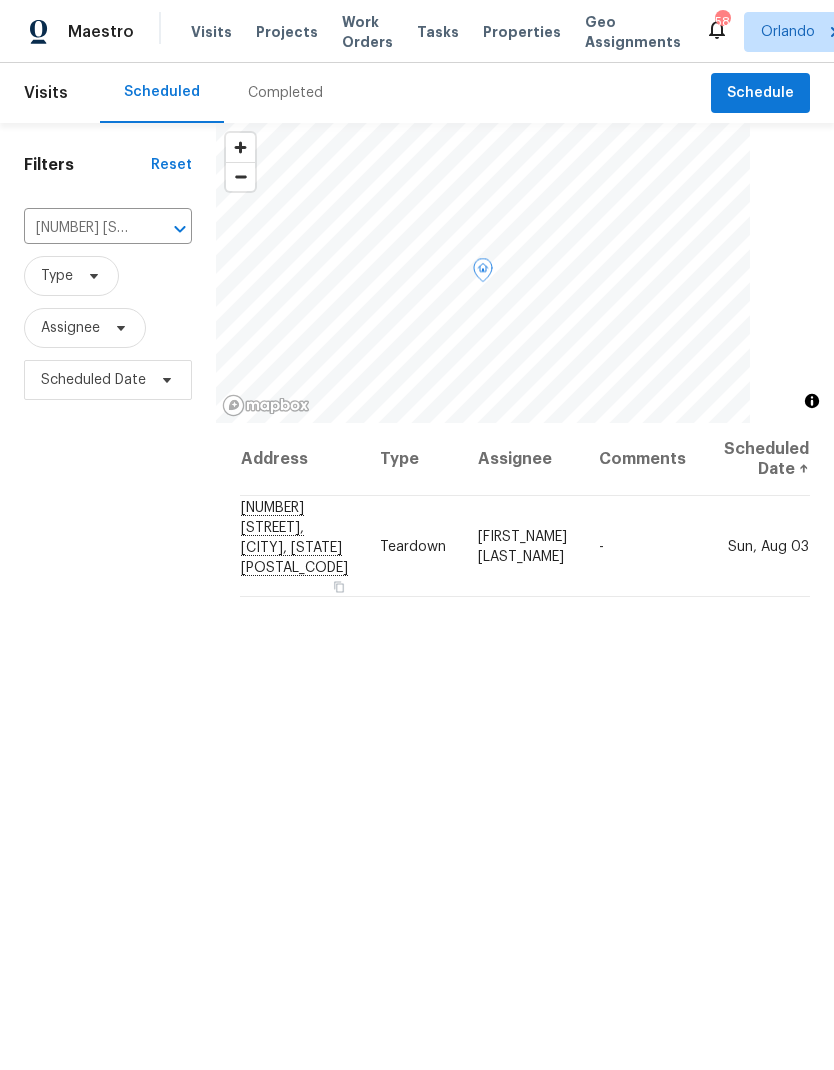 click 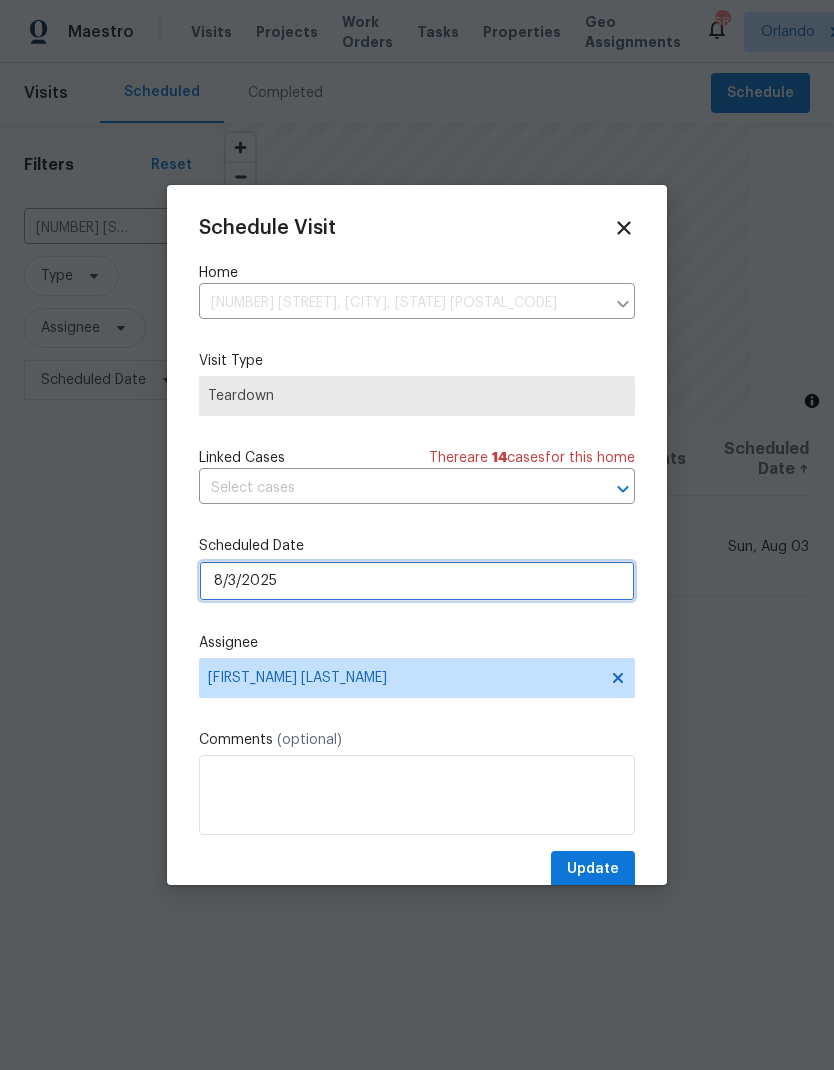 click on "8/3/2025" at bounding box center [417, 581] 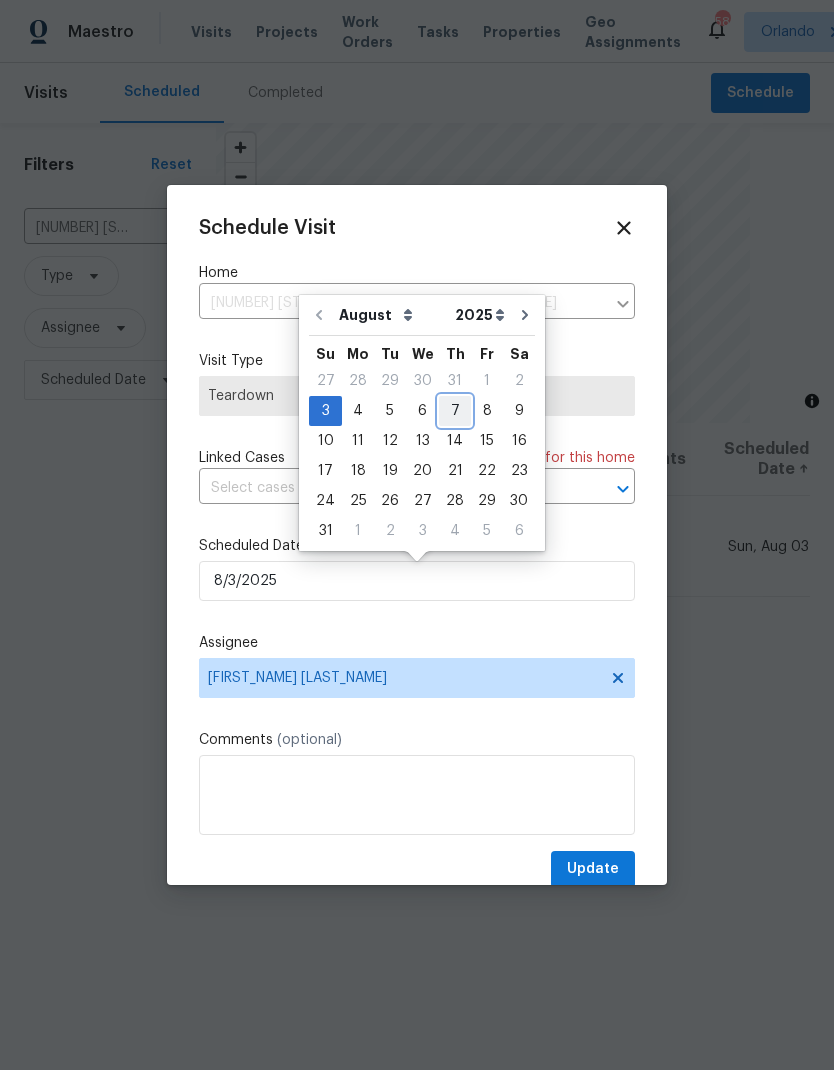 click on "7" at bounding box center (455, 411) 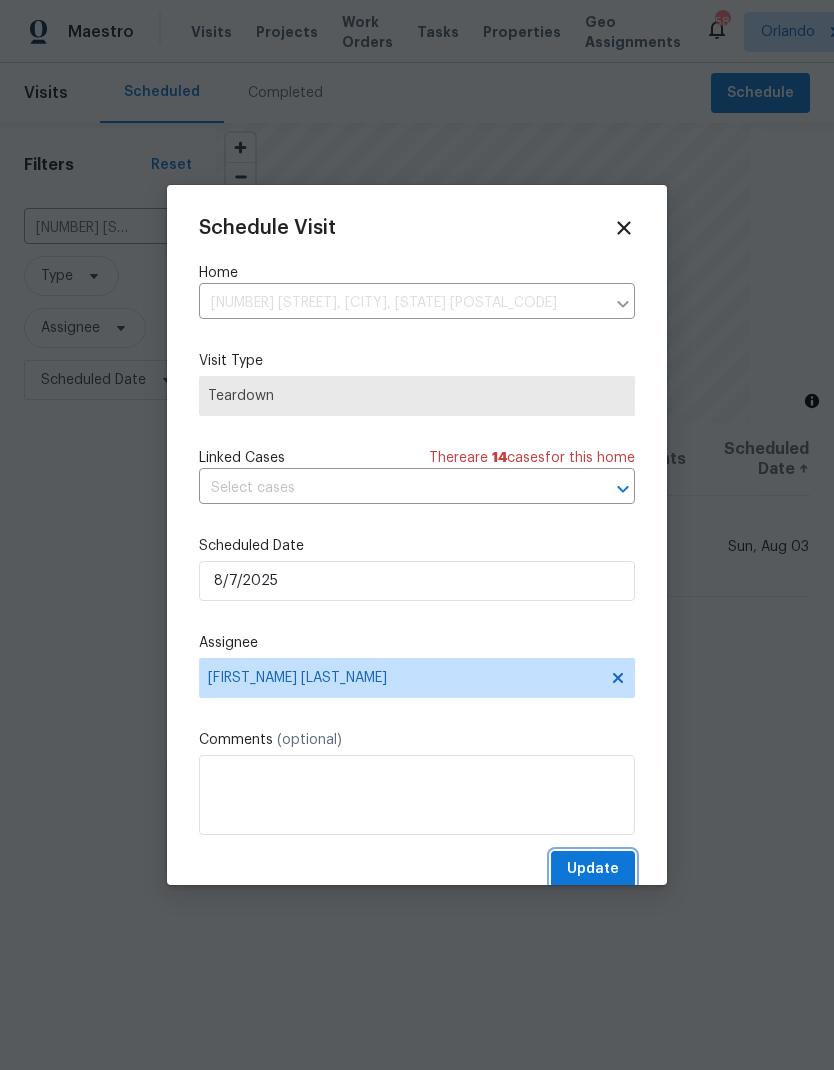 click on "Update" at bounding box center (593, 869) 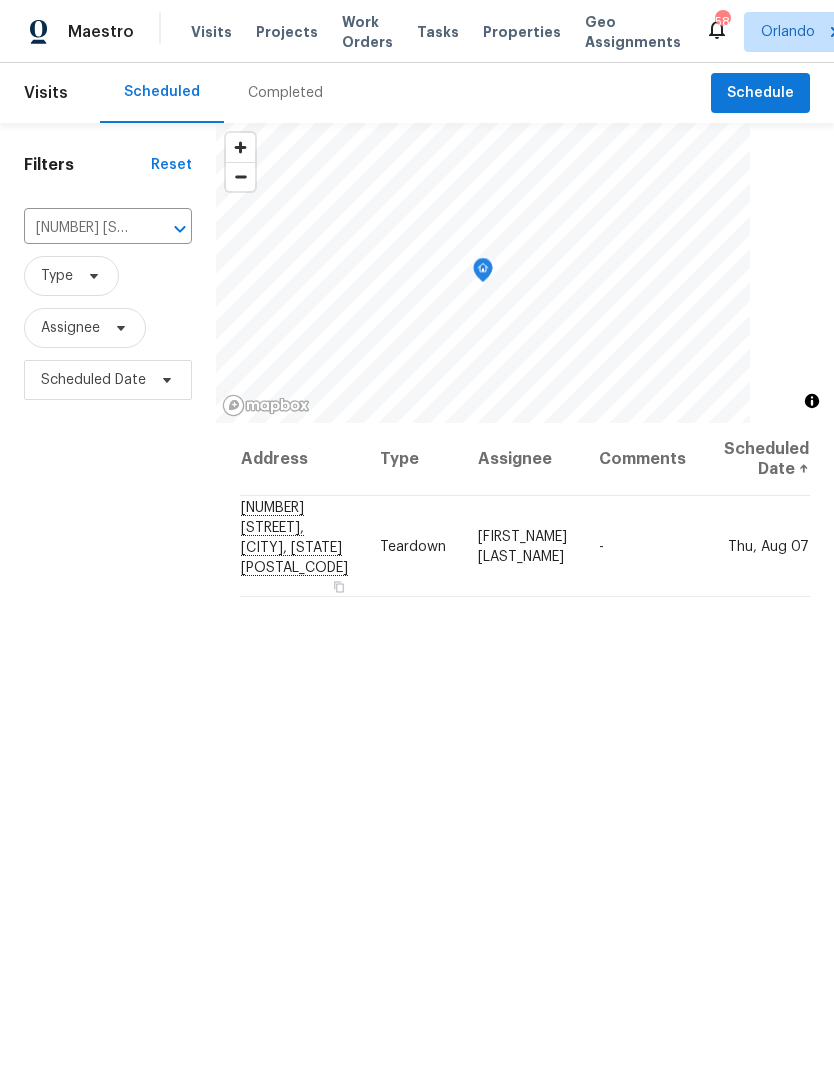 click on "[NUMBER] [STREET], [CITY], [STATE] [POSTAL_CODE]" at bounding box center [108, 228] 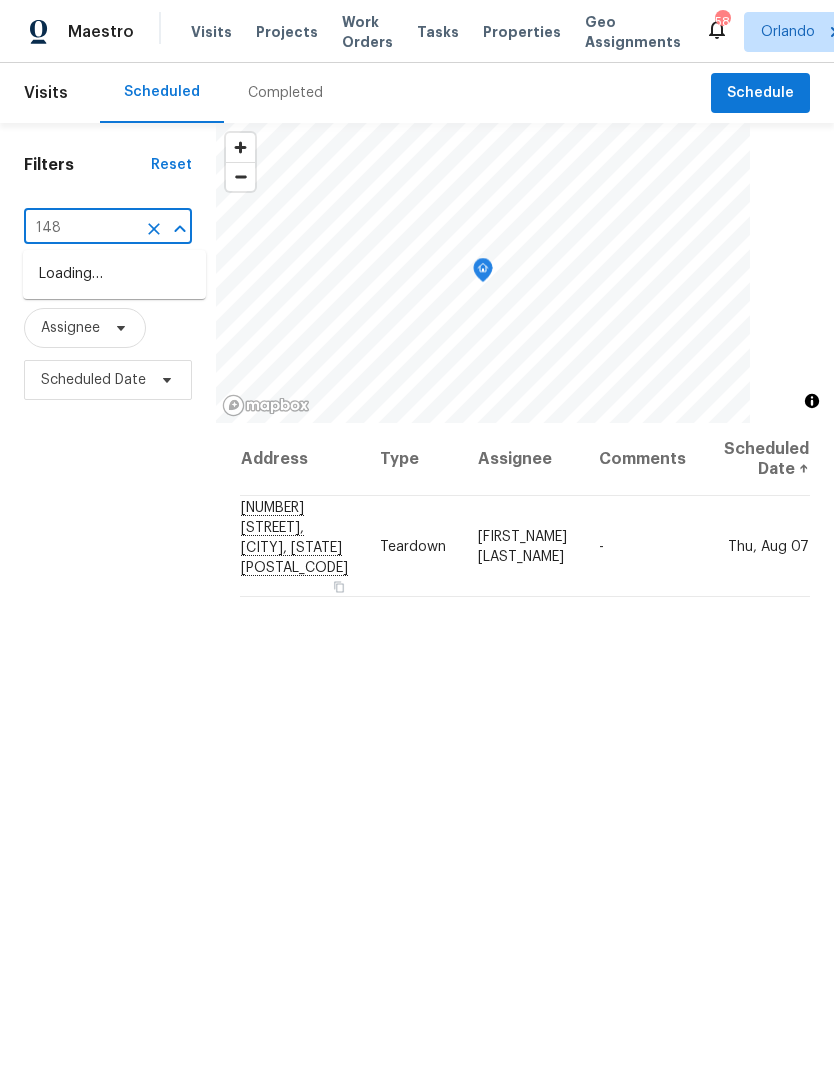type on "[NUMBER] [STREET]" 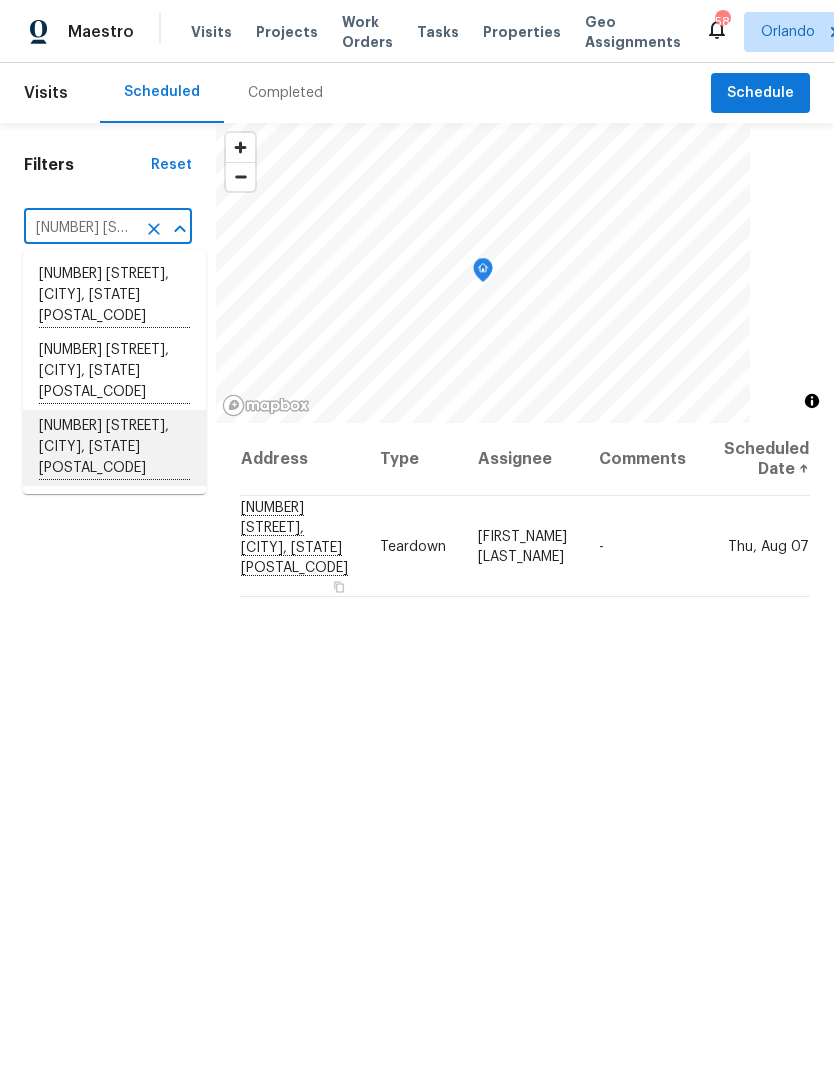 click on "[NUMBER] [STREET], [CITY], [STATE] [POSTAL_CODE]" at bounding box center (114, 448) 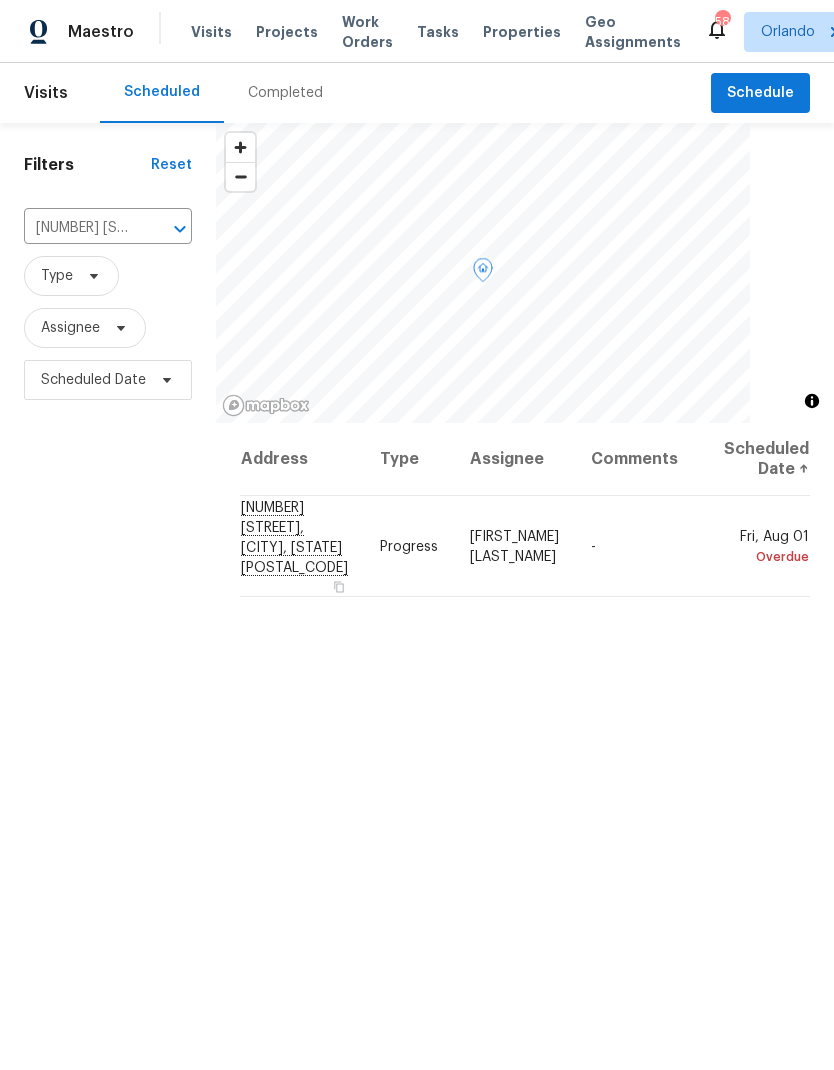 click 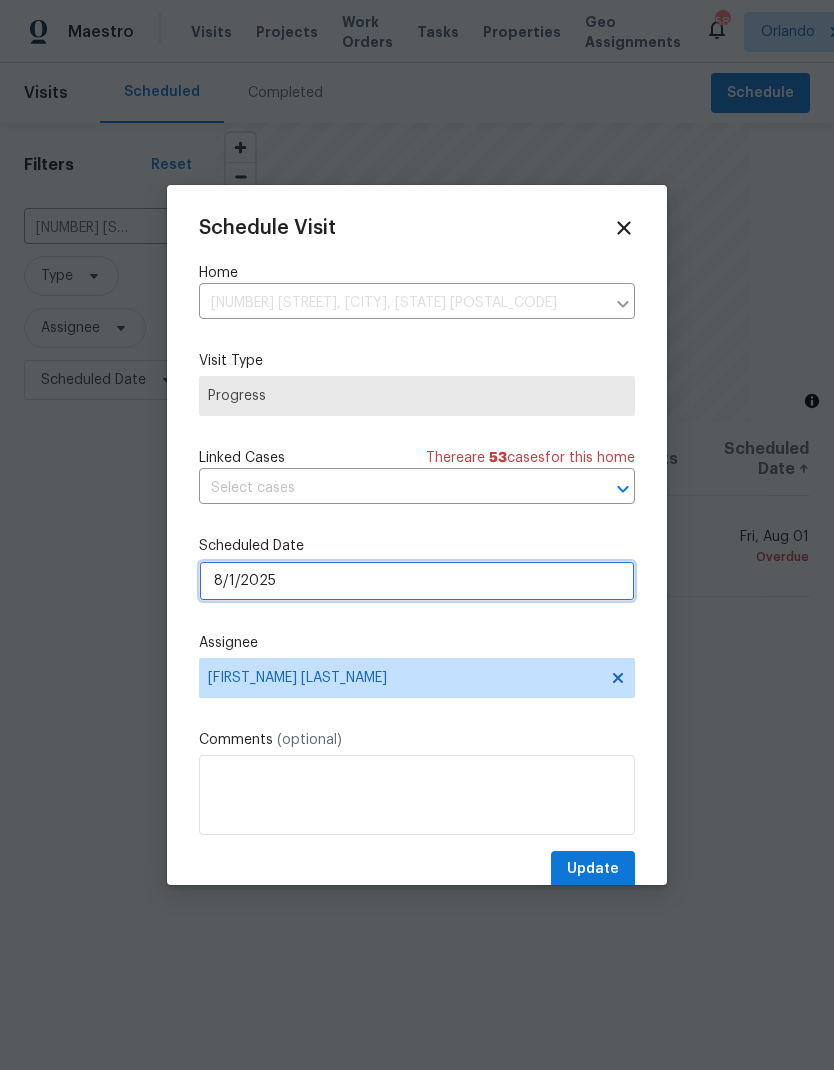 click on "8/1/2025" at bounding box center [417, 581] 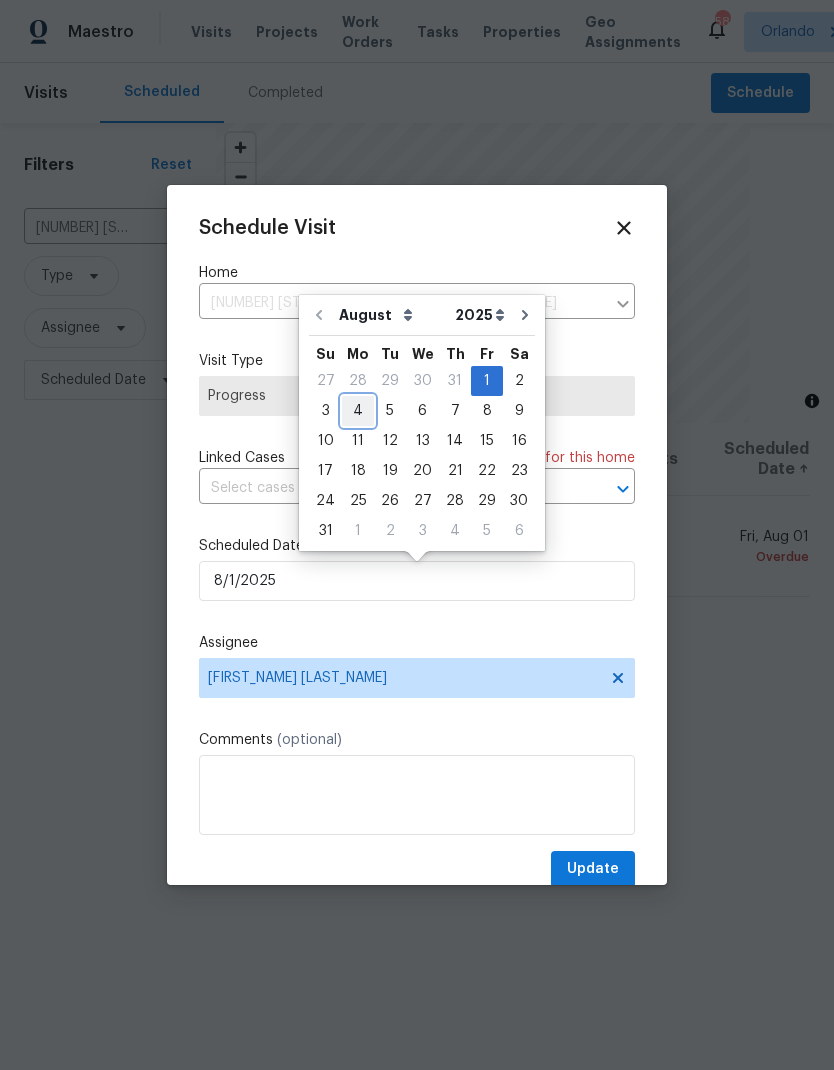 click on "4" at bounding box center (358, 411) 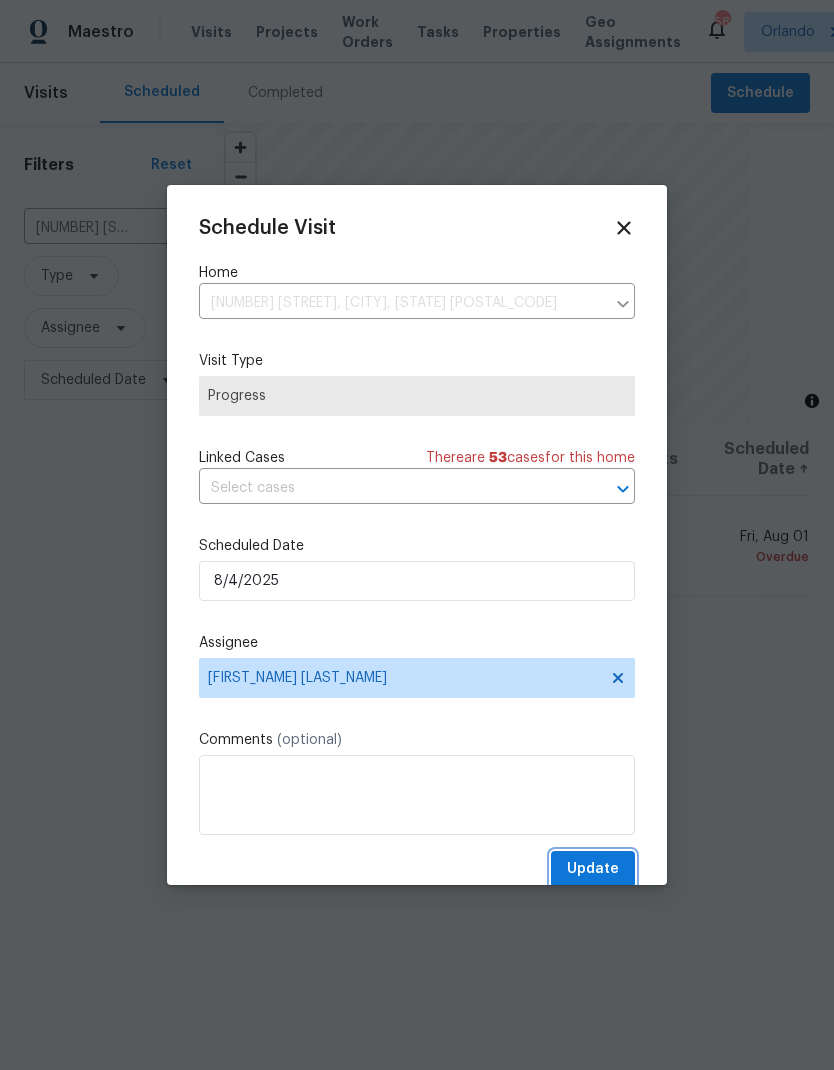 click on "Update" at bounding box center (593, 869) 